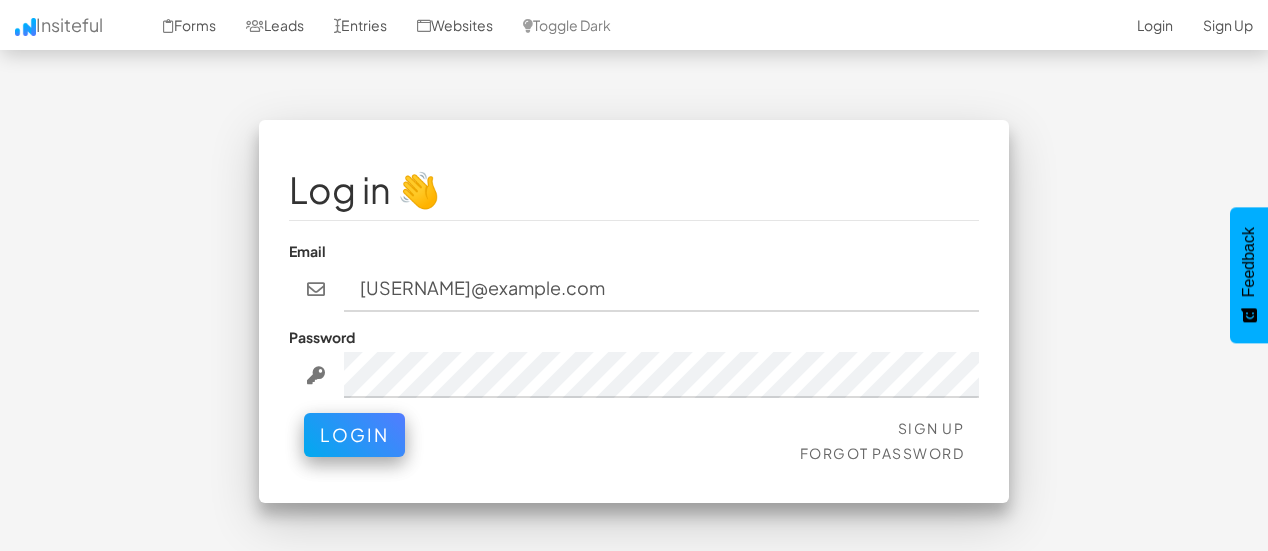 scroll, scrollTop: 0, scrollLeft: 0, axis: both 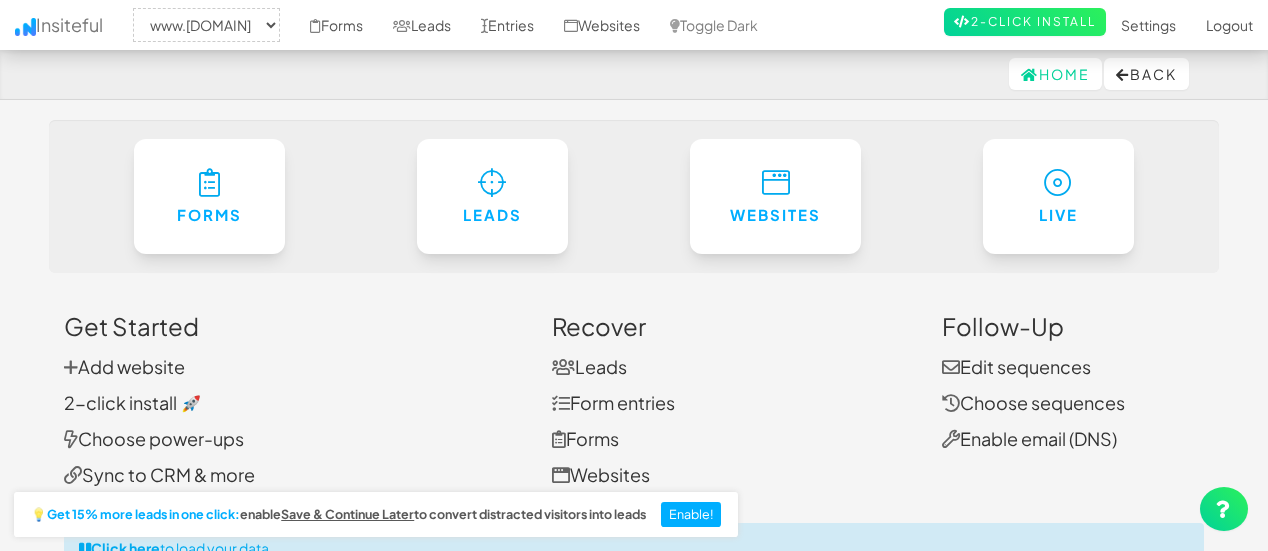 select on "1930" 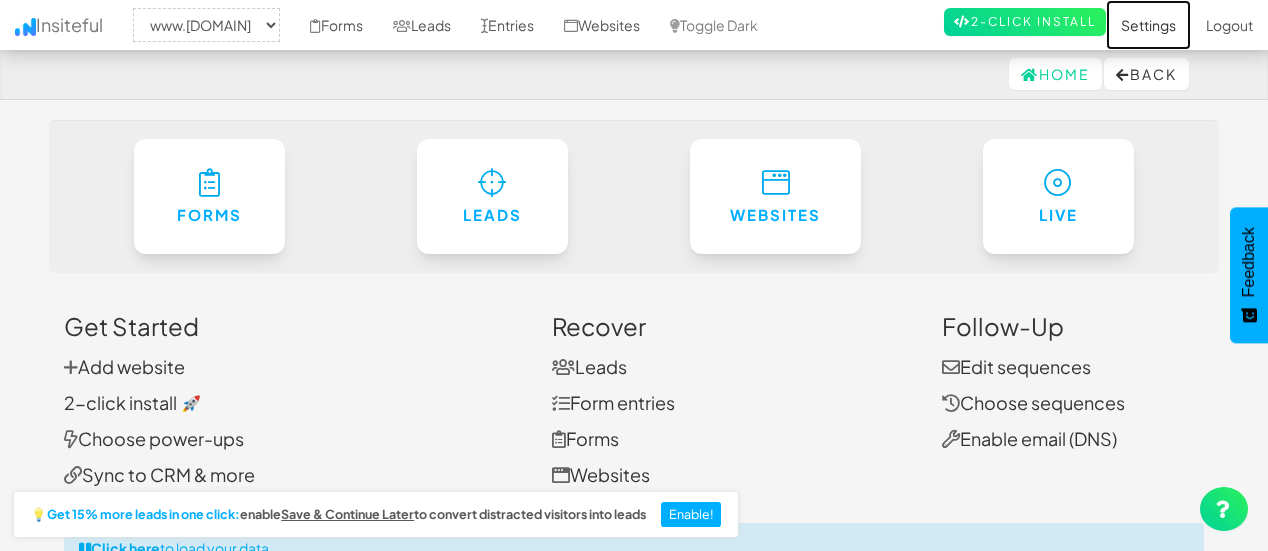 click on "Settings" at bounding box center [1148, 25] 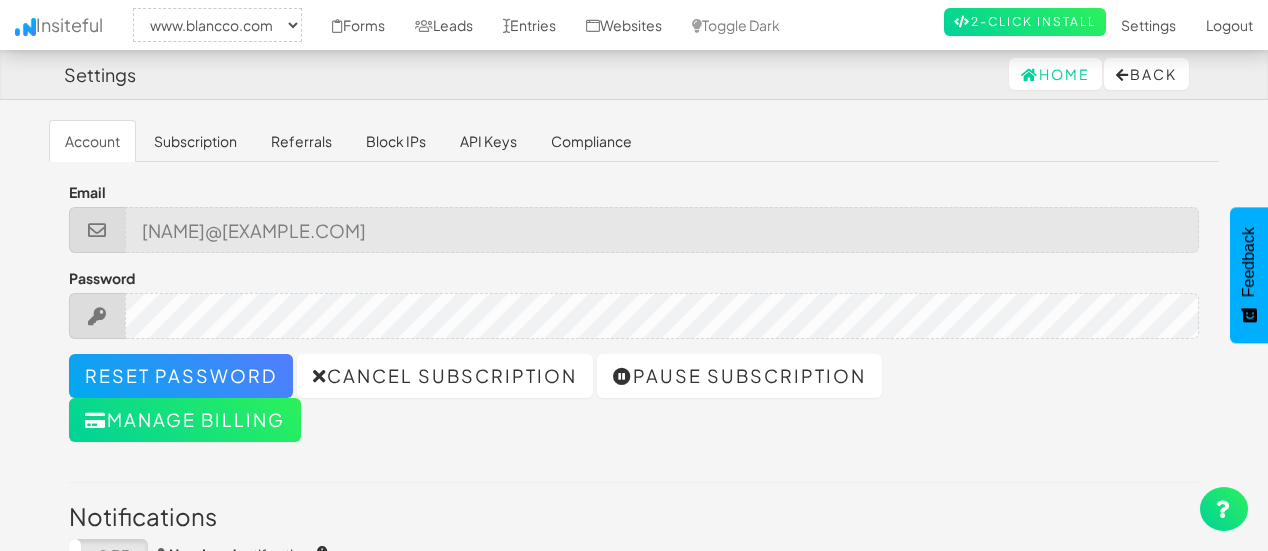 select on "1930" 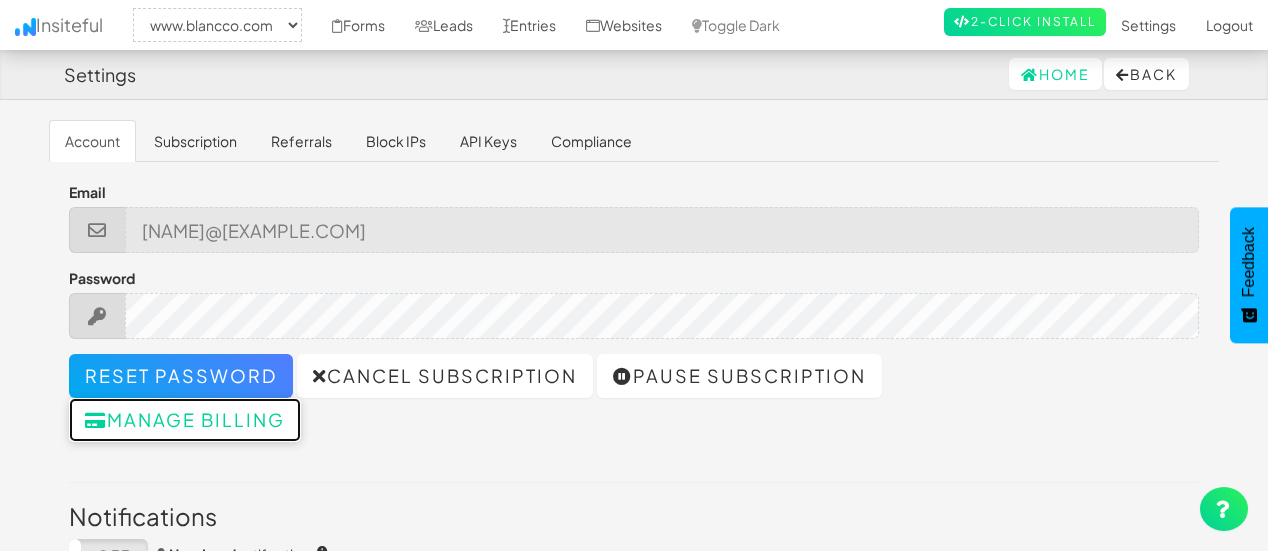 click on "Manage billing" at bounding box center (185, 420) 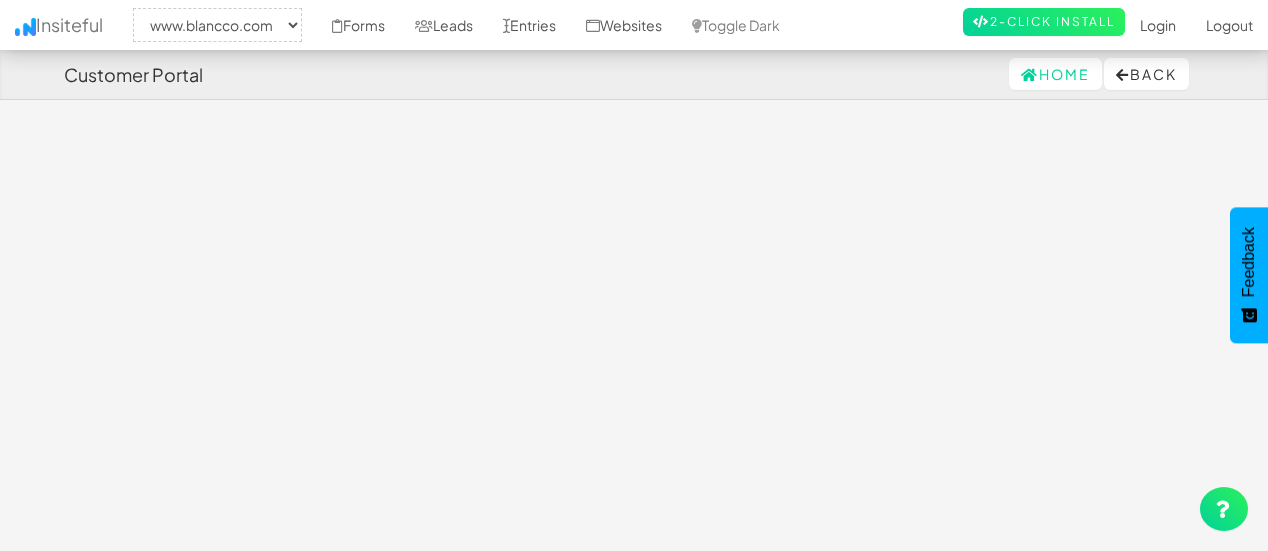 select on "1930" 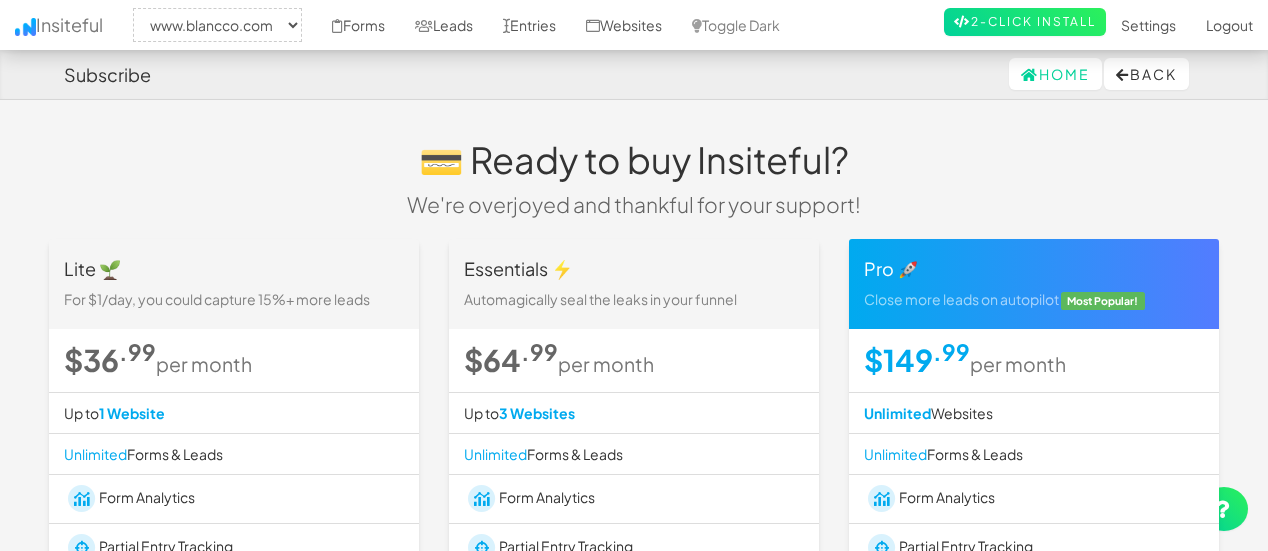 select on "1930" 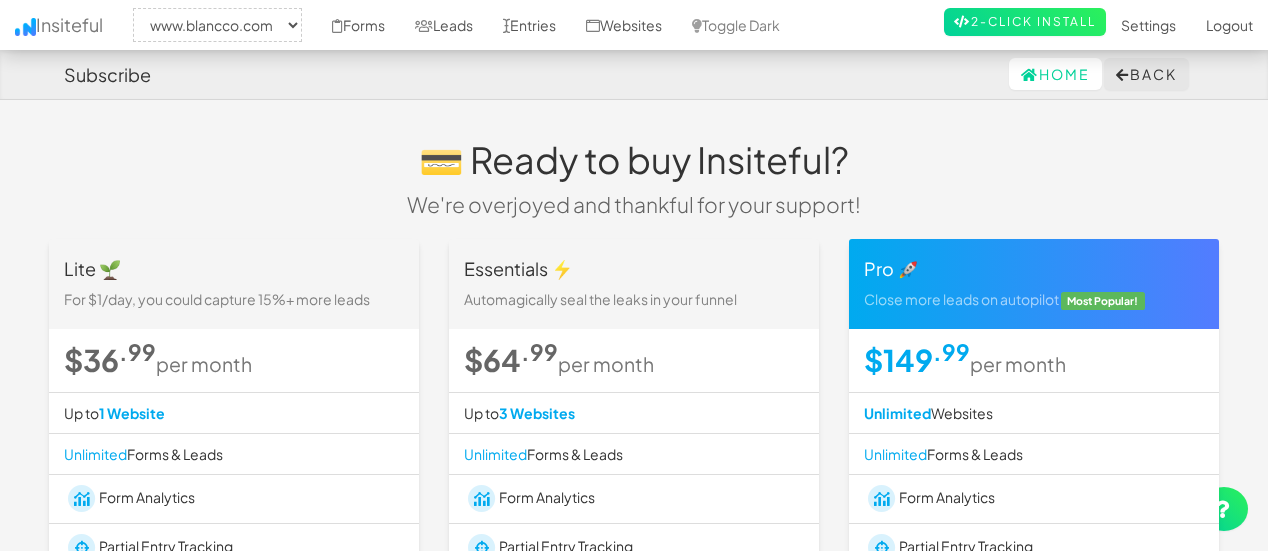 scroll, scrollTop: 0, scrollLeft: 0, axis: both 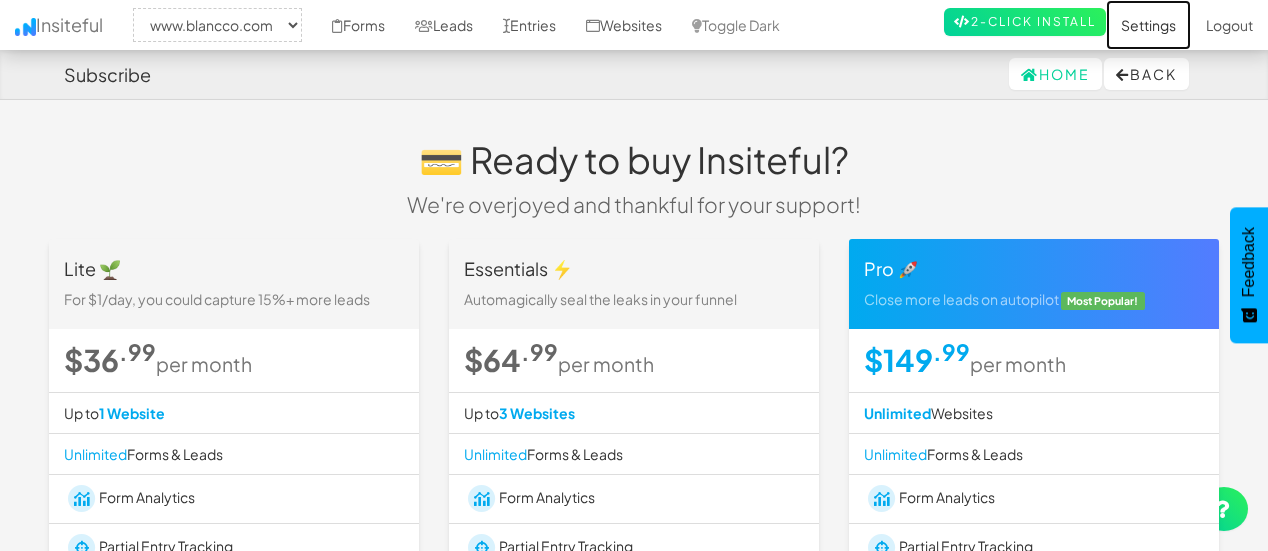 click on "Settings" at bounding box center (1148, 25) 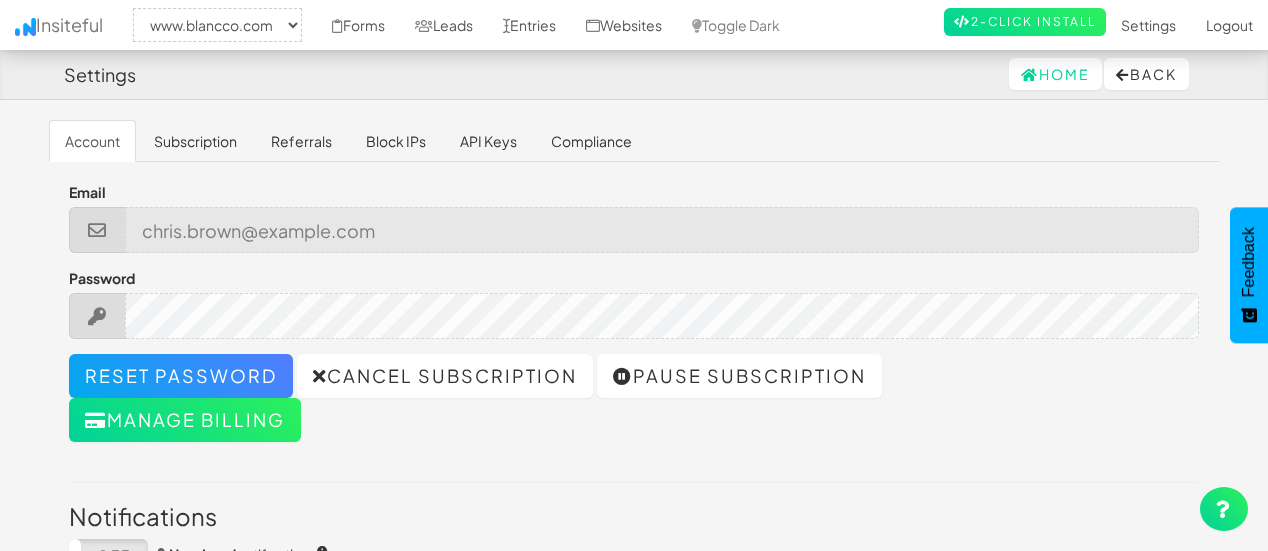 select on "1930" 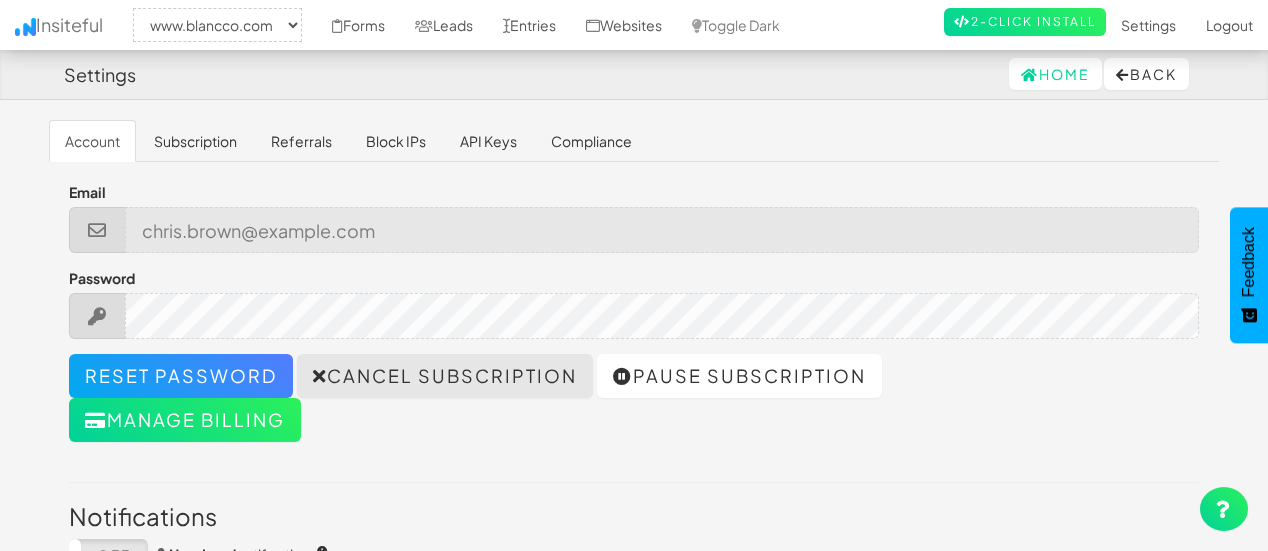 click on "Cancel subscription" at bounding box center (445, 376) 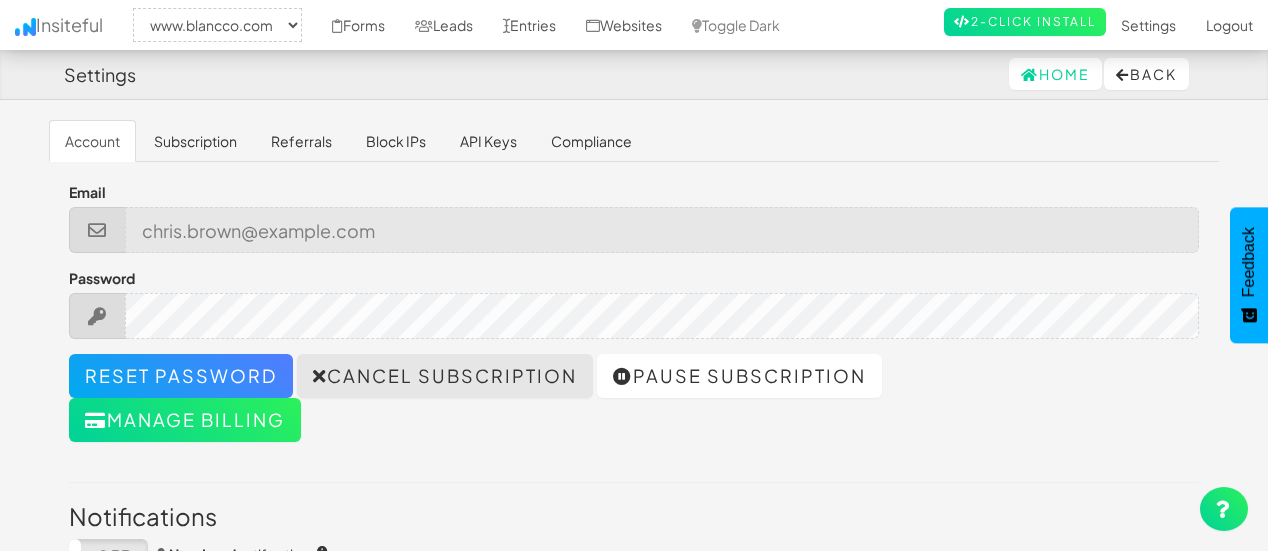 click on "Cancel subscription" at bounding box center [445, 376] 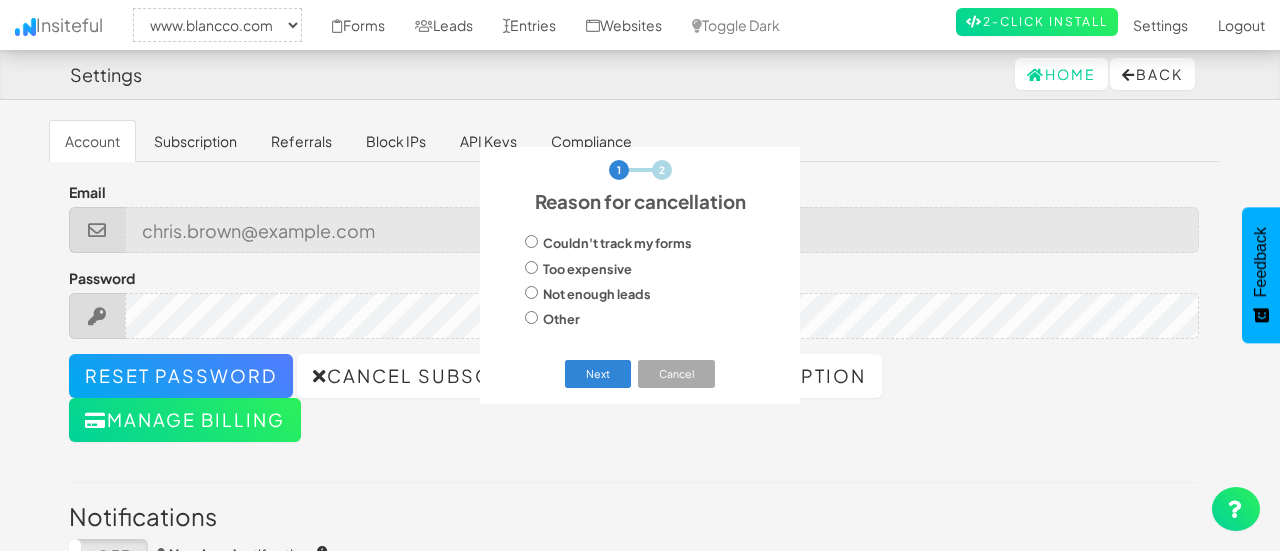 click on "Other" at bounding box center (561, 319) 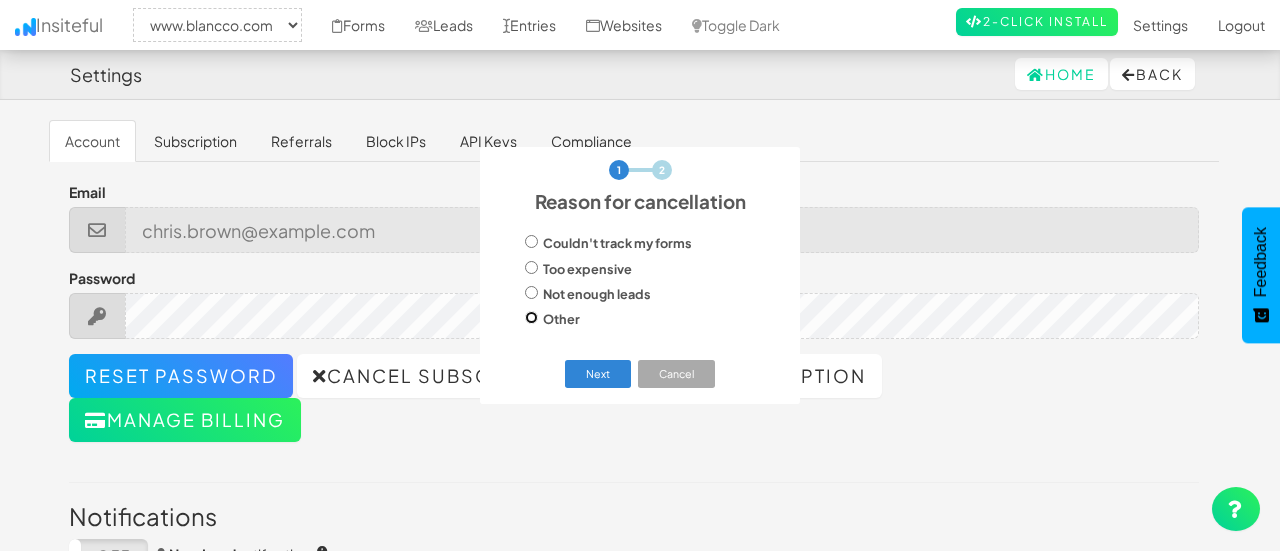 click on "Other" at bounding box center (531, 317) 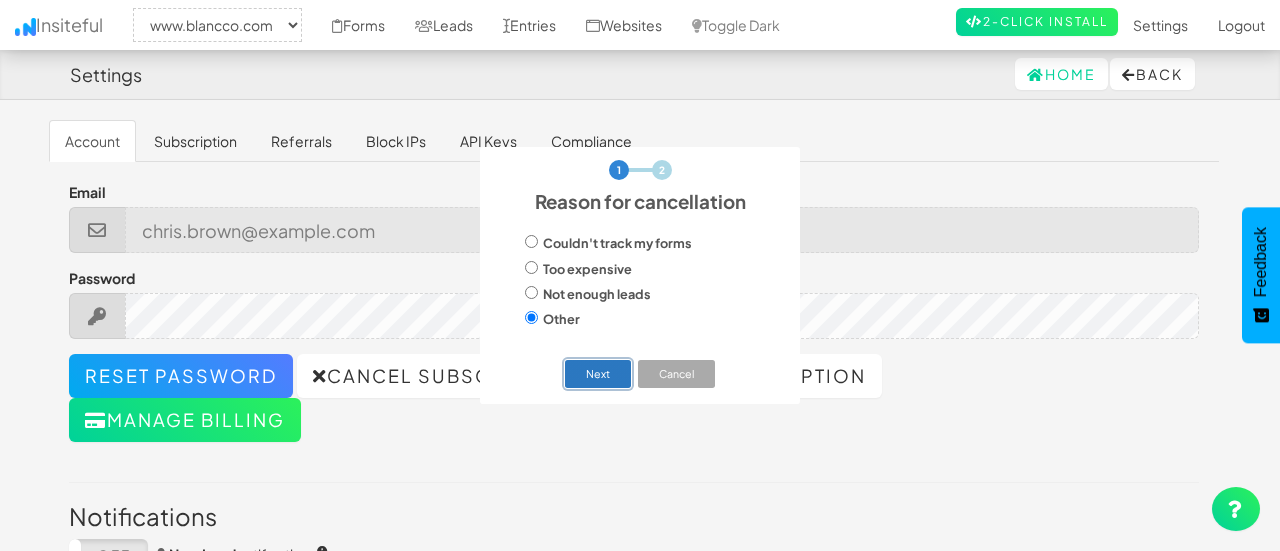 click on "Next" at bounding box center [598, 374] 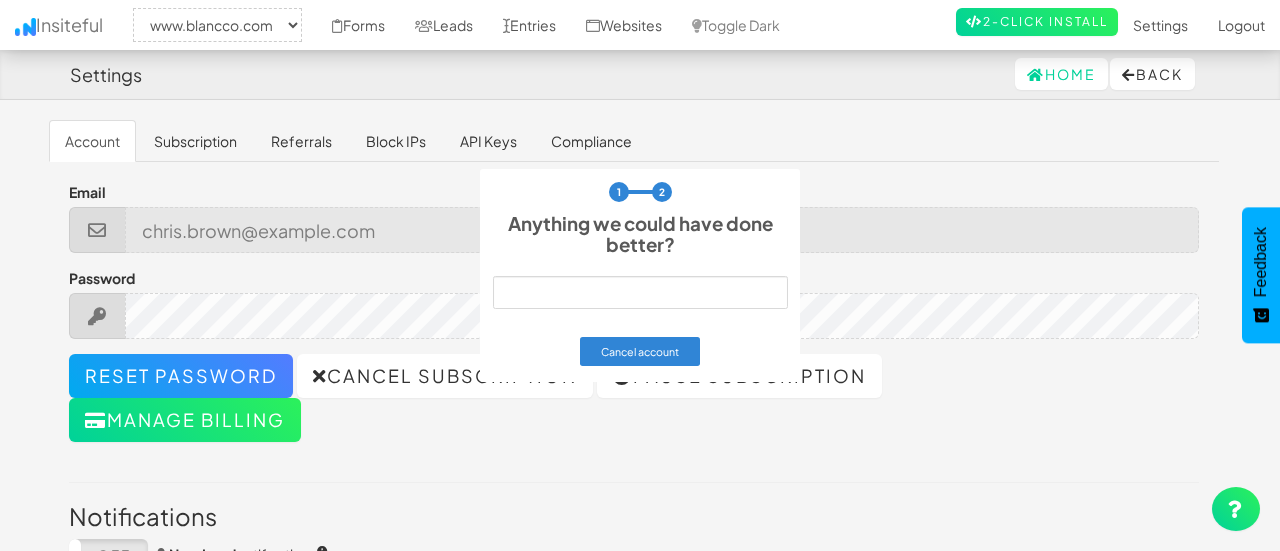 click at bounding box center [640, 292] 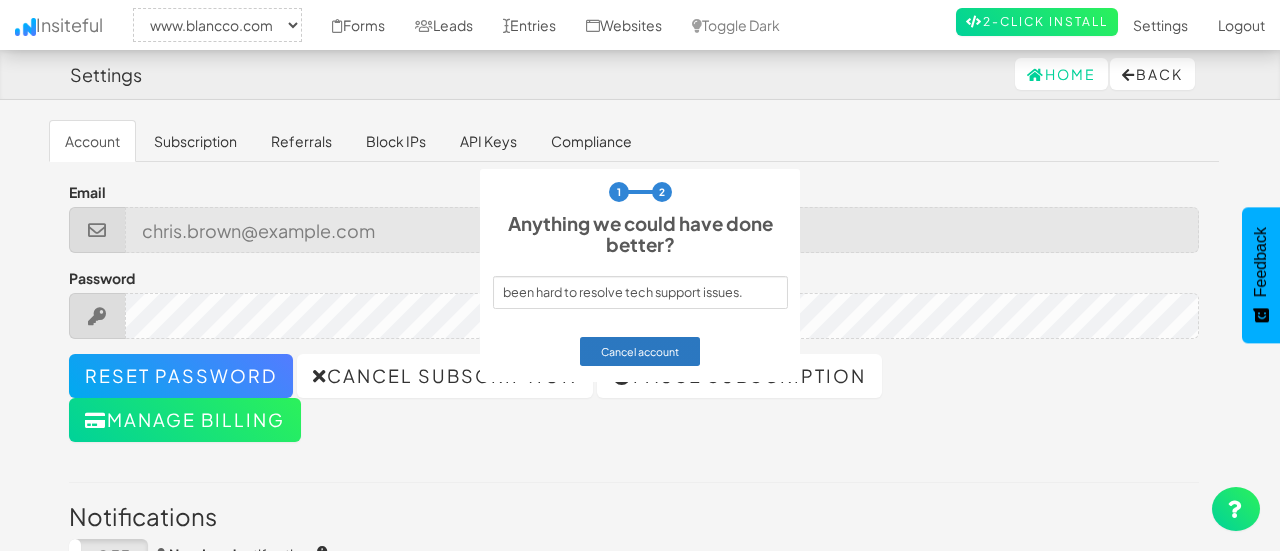 type on "been hard to resolve tech support issues." 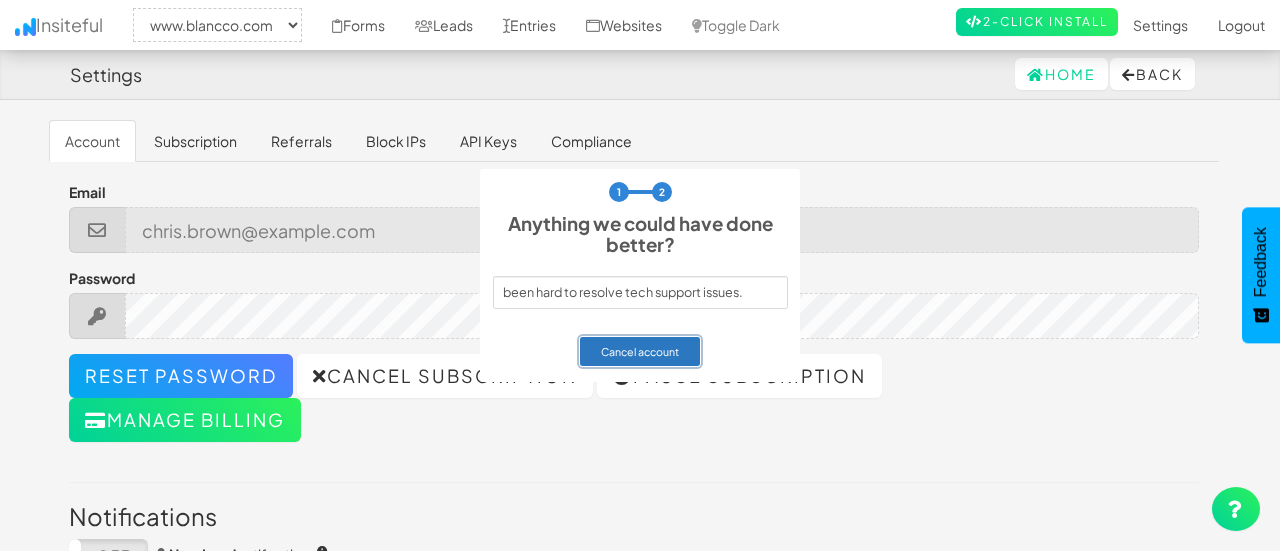 click on "Cancel account" at bounding box center (640, 351) 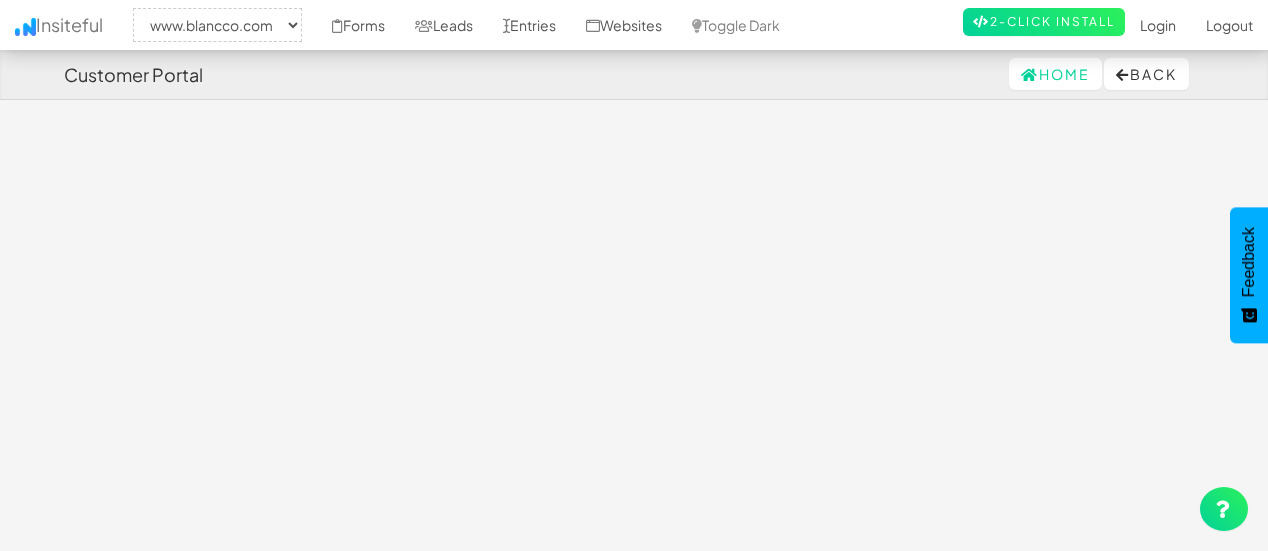 select on "1930" 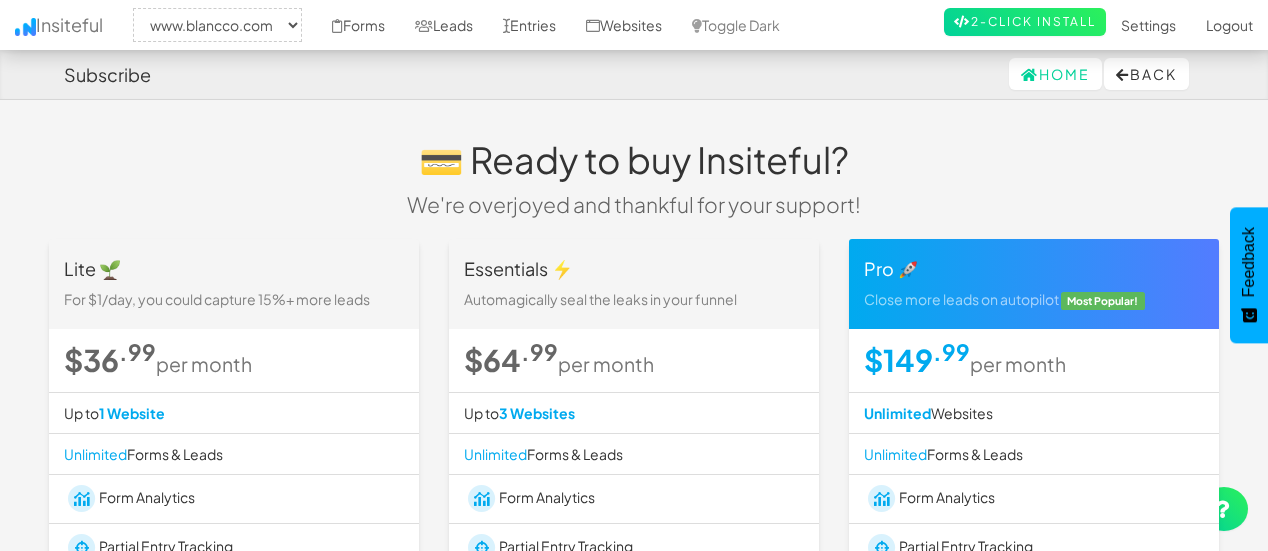 select on "1930" 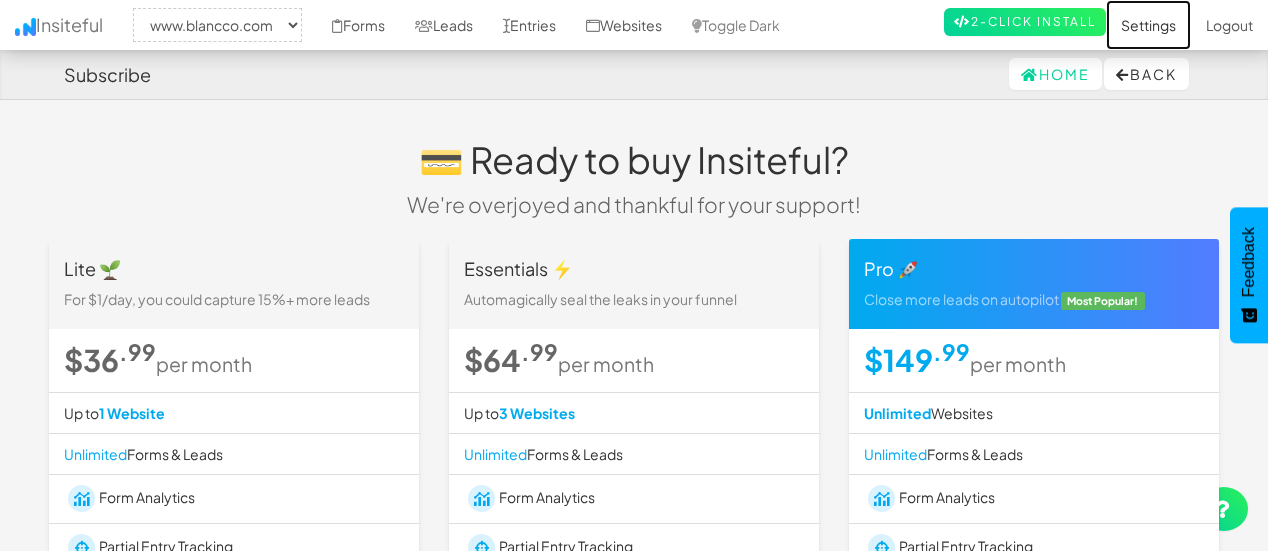 click on "Settings" at bounding box center [1148, 25] 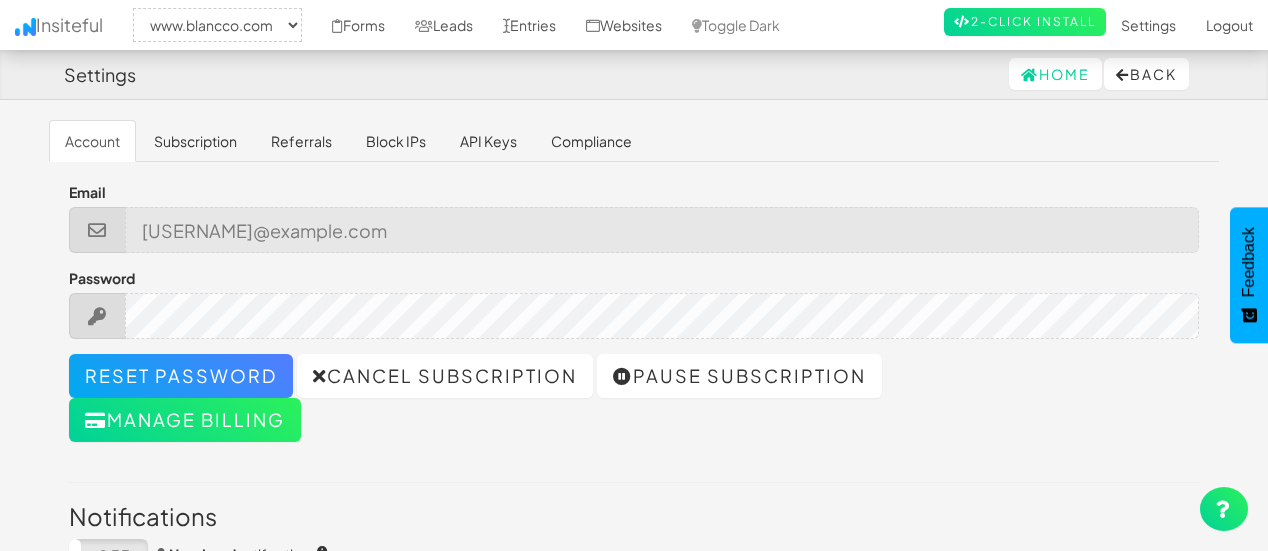 select on "1930" 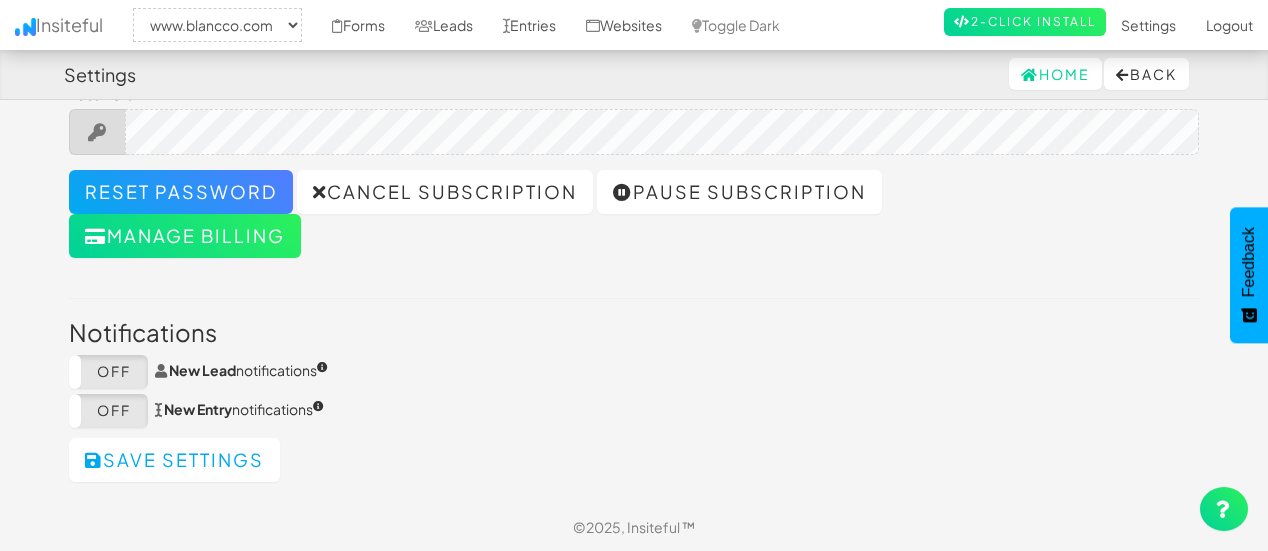 scroll, scrollTop: 0, scrollLeft: 0, axis: both 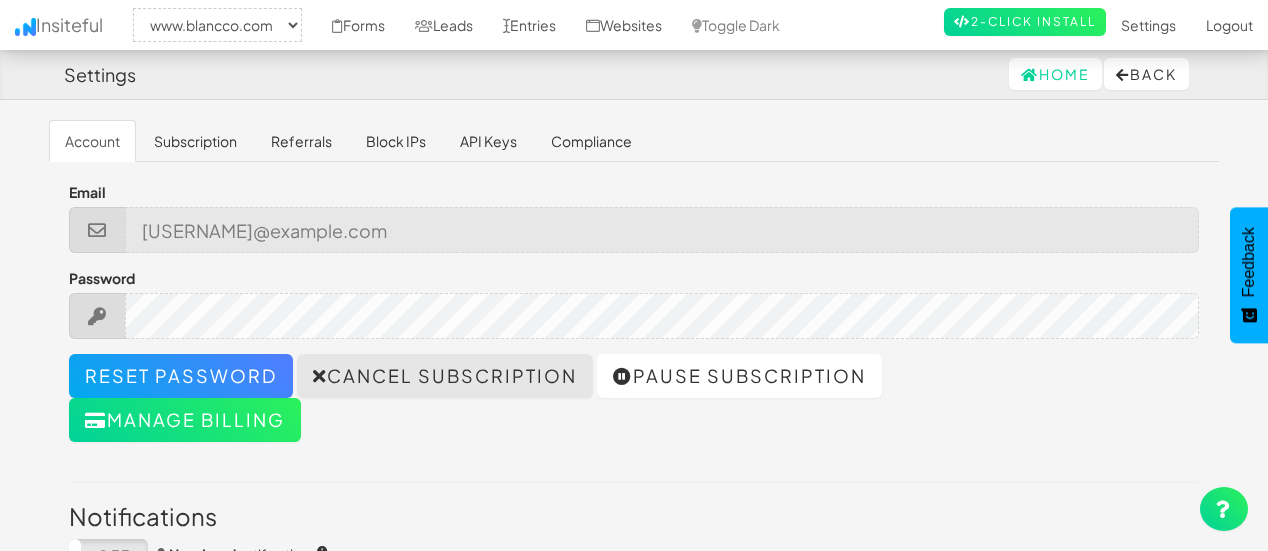 click on "Cancel subscription" at bounding box center (445, 376) 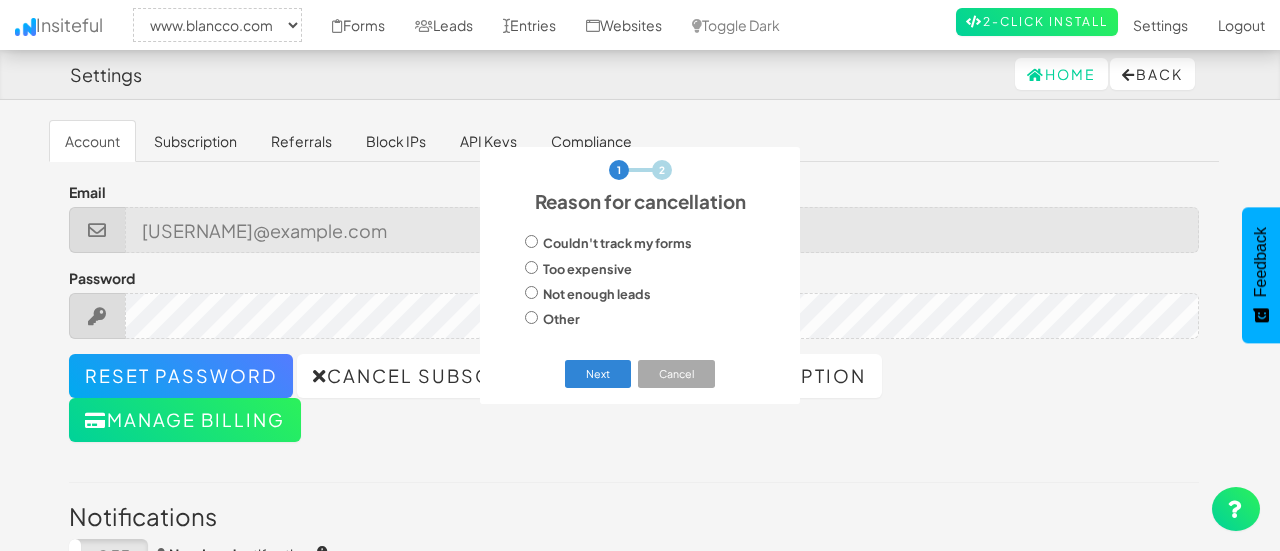 click on "Other" at bounding box center (561, 319) 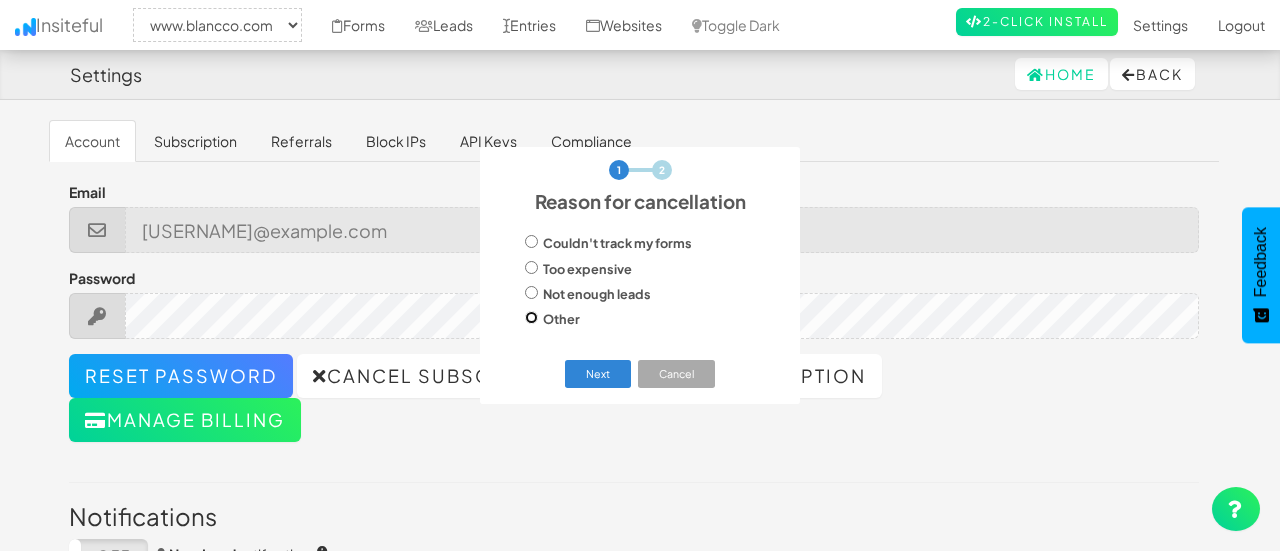 click on "Other" at bounding box center [531, 317] 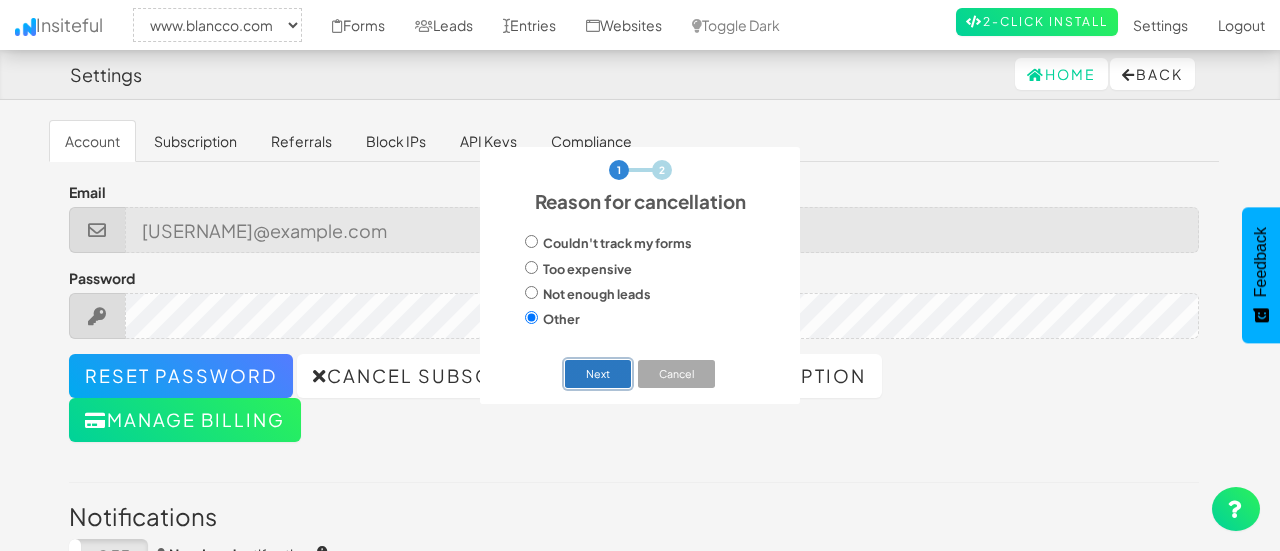 click on "Next" at bounding box center (598, 374) 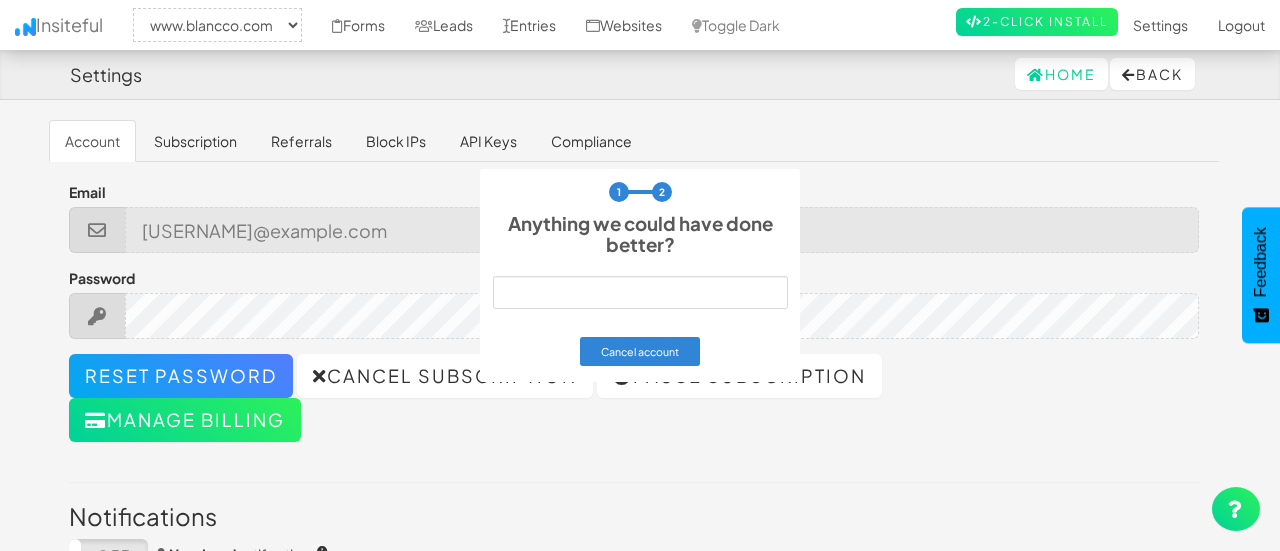 click at bounding box center (640, 292) 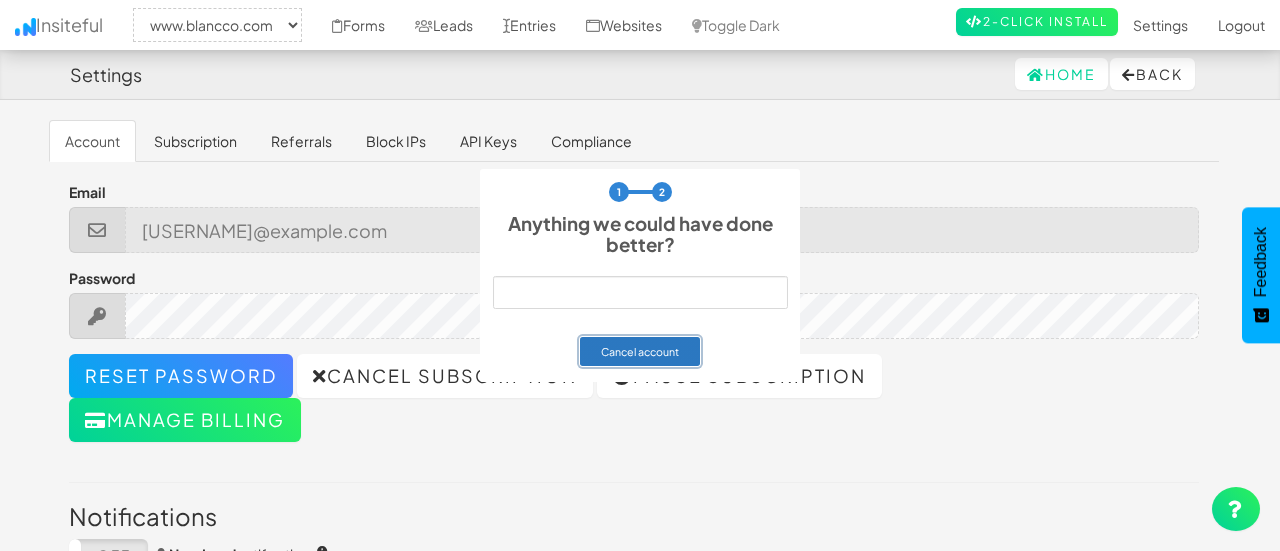 click on "Cancel account" at bounding box center (640, 351) 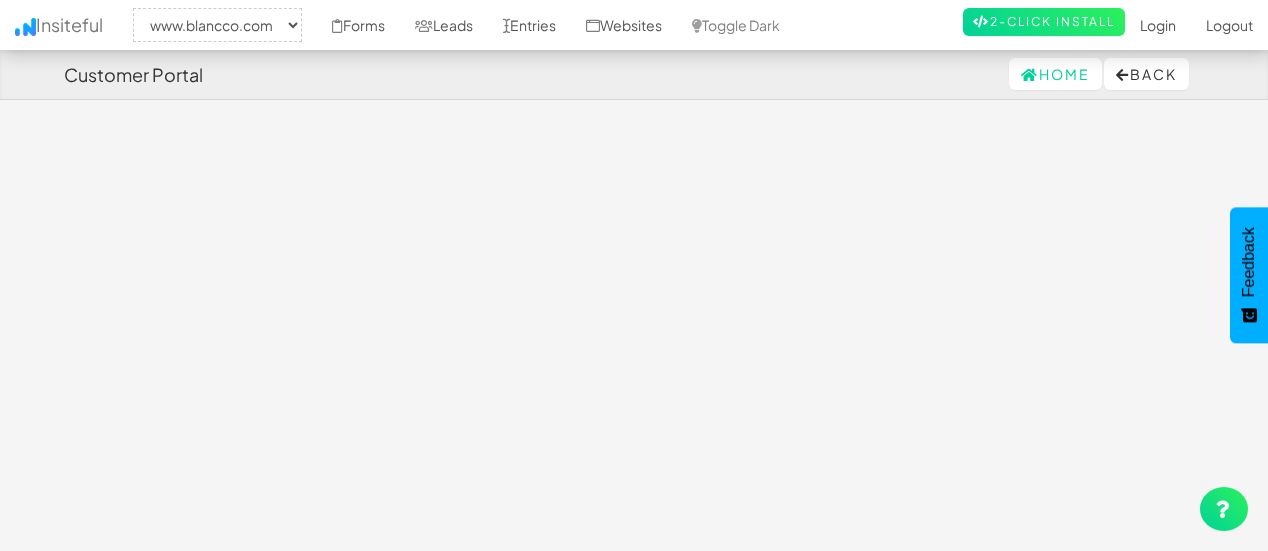 select on "1930" 